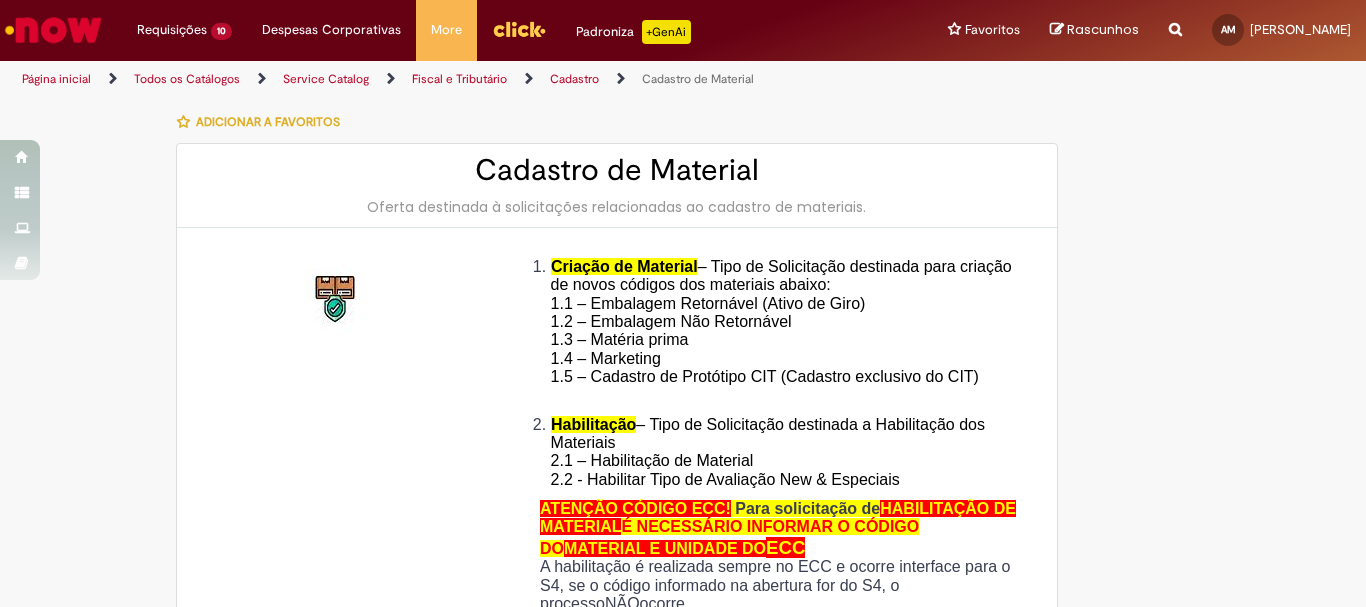 type on "**********" 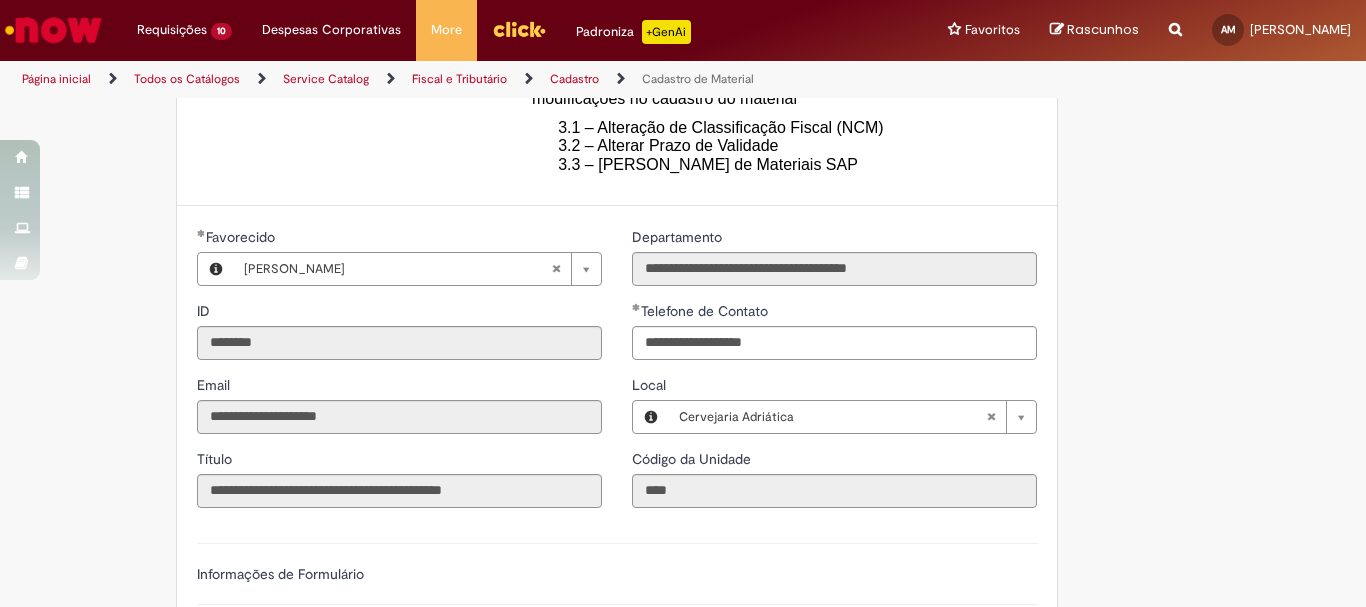 scroll, scrollTop: 900, scrollLeft: 0, axis: vertical 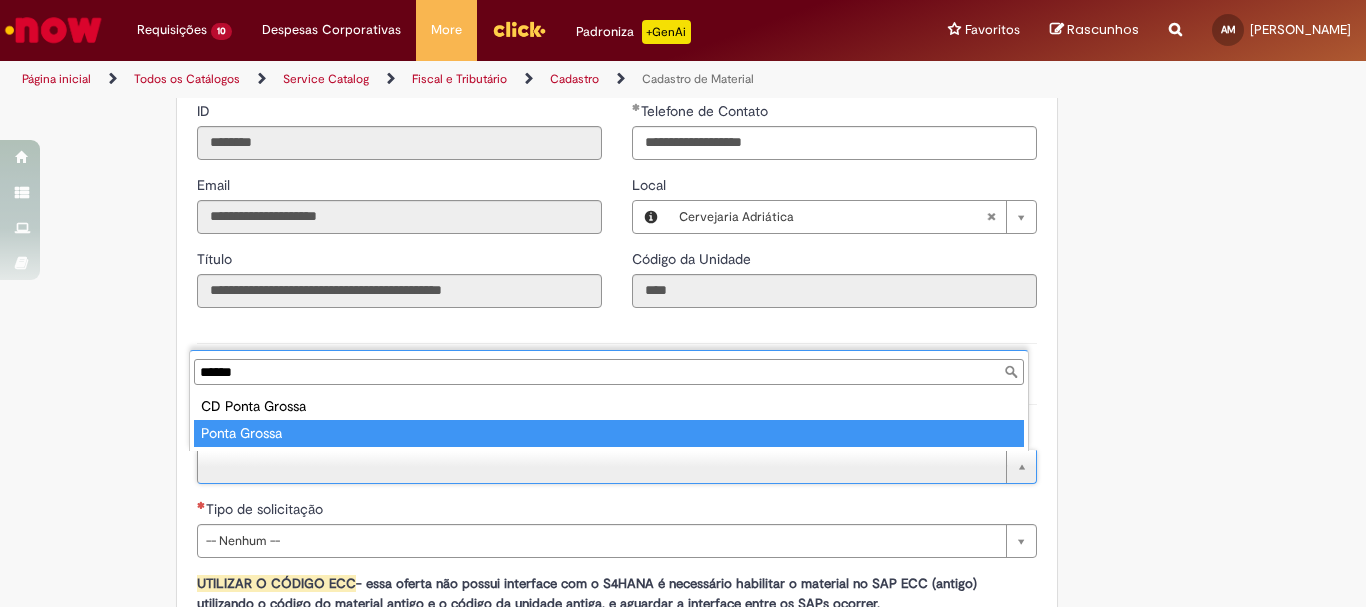 type on "*****" 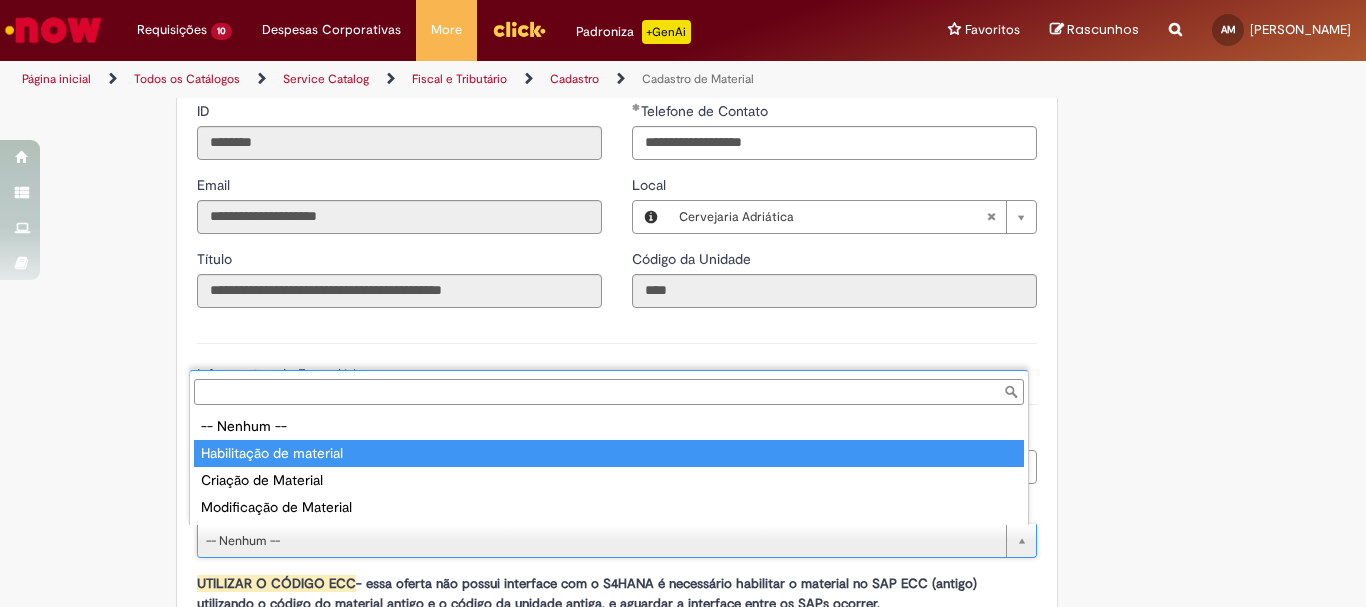 type on "**********" 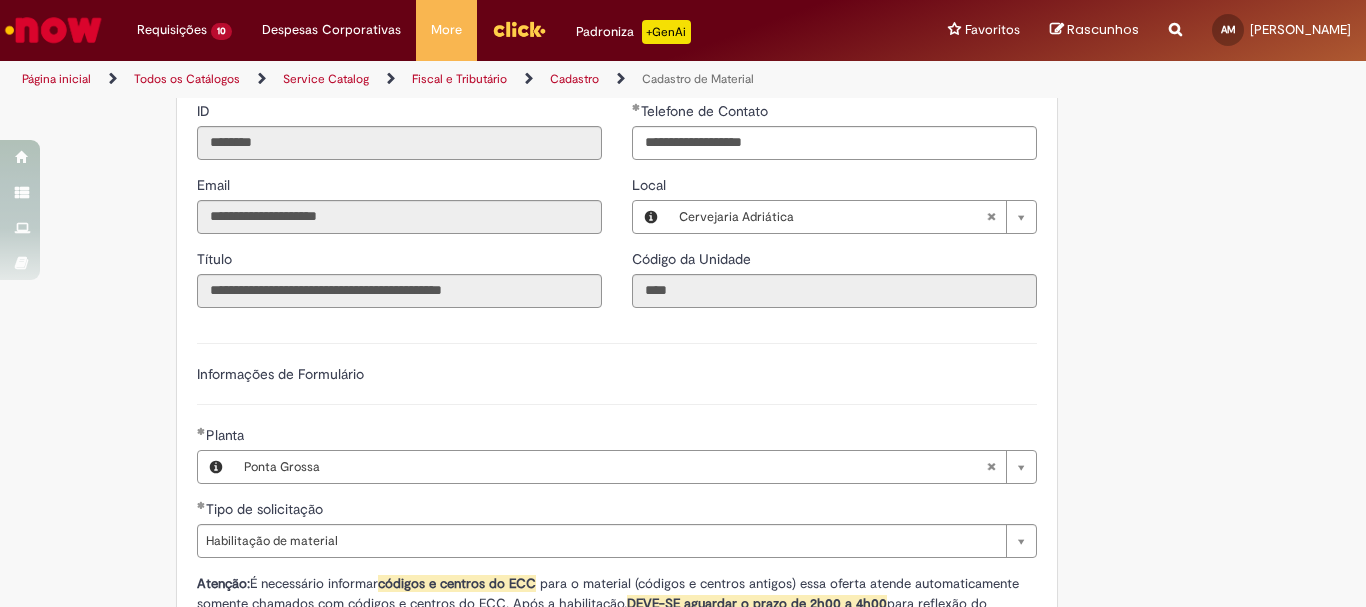 click on "Adicionar a Favoritos
Cadastro de Material
Oferta destinada à solicitações relacionadas ao cadastro de materiais.
Criação de Material  – Tipo de Solicitação destinada para criação de novos códigos dos materiais abaixo:       1.1 – Embalagem Retornável (Ativo de Giro)       1.2 – Embalagem Não Retornável        1.3 – Matéria prima       1.4 – Marketing       1.5 – Cadastro de Protótipo CIT (Cadastro exclusivo do CIT)
Habilitação  – Tipo de Solicitação destinada a Habilitação dos Materiais       2.1 – Habilitação de Material       2.2 - Habilitar Tipo de Avaliação New & Especiais
ATENÇÃO CÓDIGO ECC!   Para solicitação de  HABILITAÇÃO DE MATERIAL  É NECESSÁRIO INFORMAR O CÓDIGO DO  MATERIAL E UNIDADE DO  ECC
NÃO  ocorre.
ATENÇÃO INTERFACE!
Modificação" at bounding box center (683, 252) 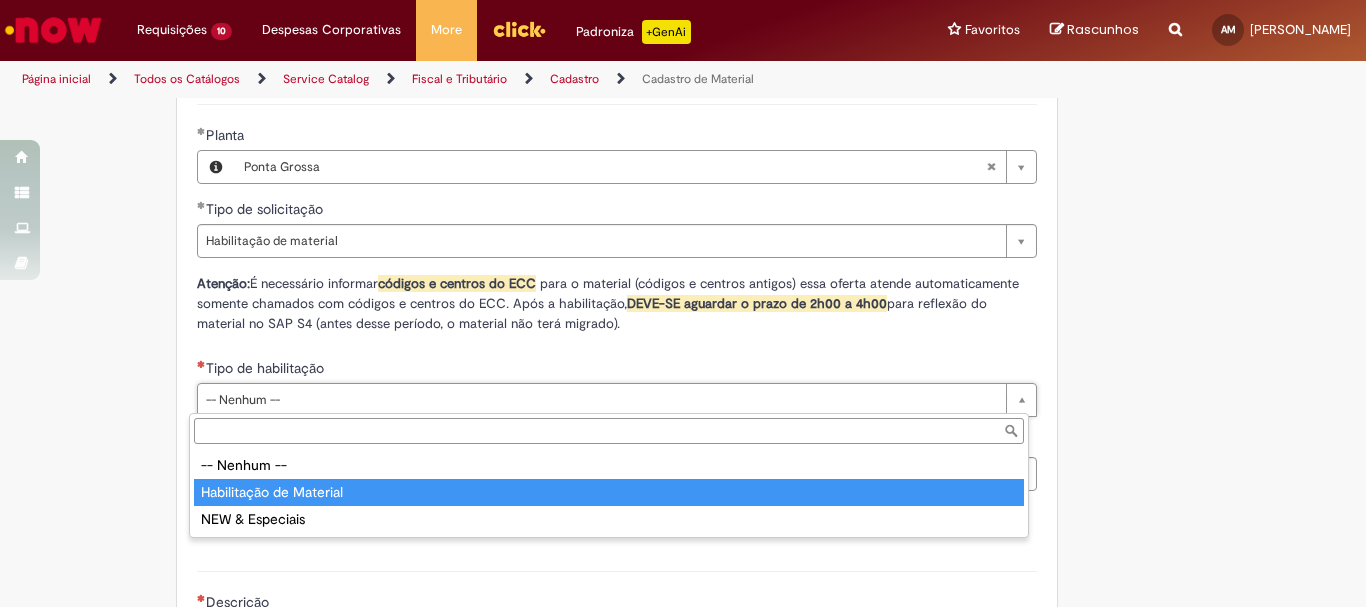 type on "**********" 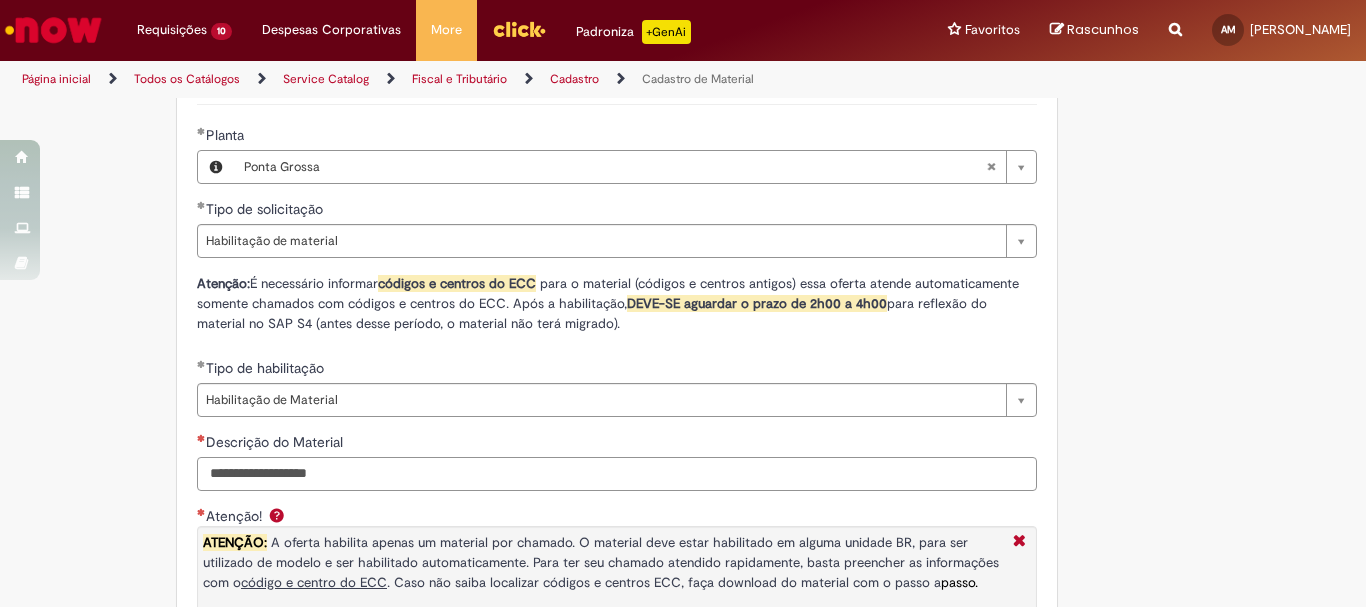 click on "Descrição do Material" at bounding box center (617, 474) 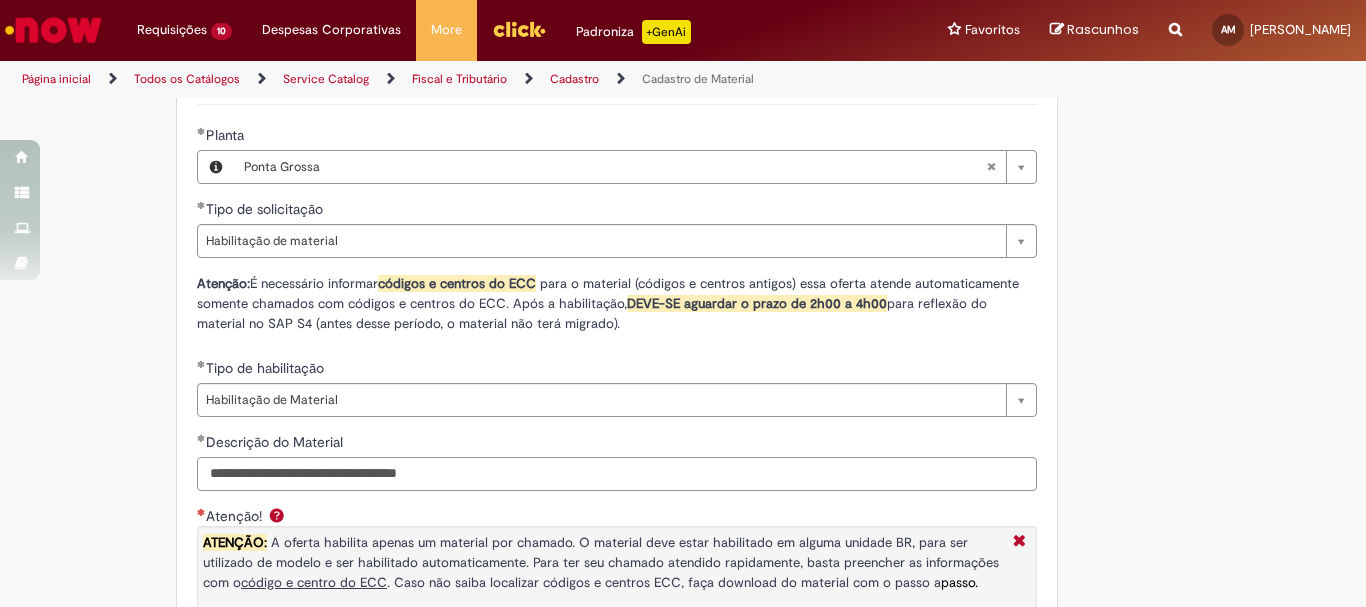 type on "**********" 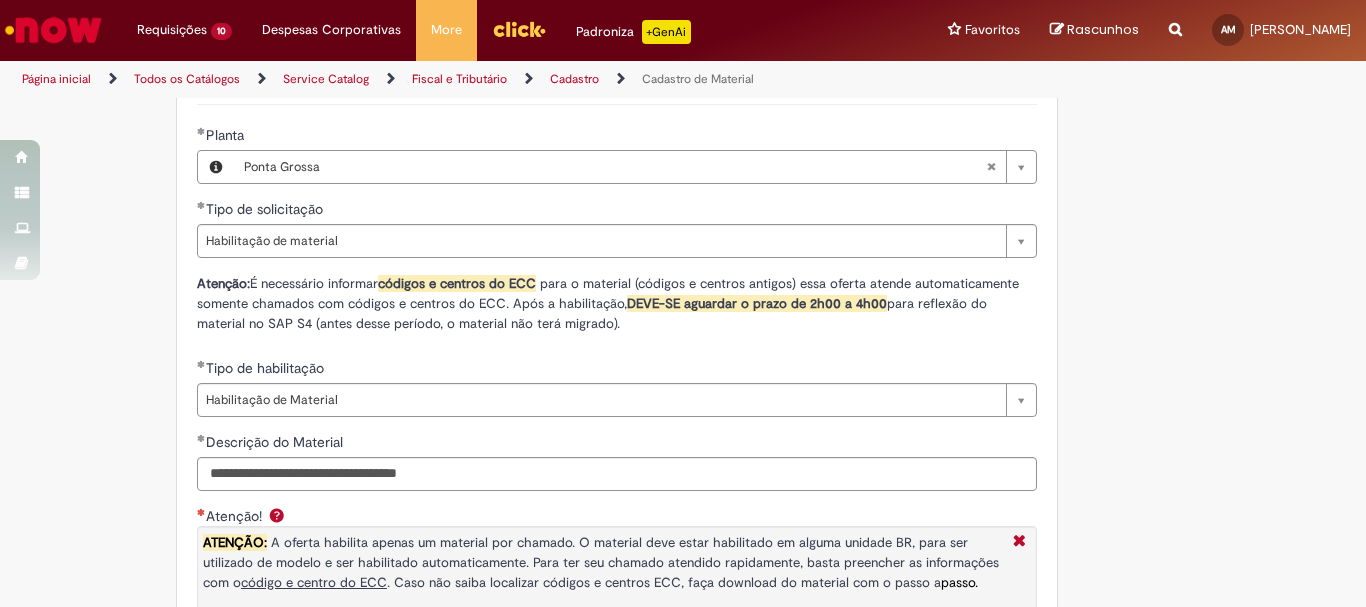 click on "Adicionar a Favoritos
Cadastro de Material
Oferta destinada à solicitações relacionadas ao cadastro de materiais.
Criação de Material  – Tipo de Solicitação destinada para criação de novos códigos dos materiais abaixo:       1.1 – Embalagem Retornável (Ativo de Giro)       1.2 – Embalagem Não Retornável        1.3 – Matéria prima       1.4 – Marketing       1.5 – Cadastro de Protótipo CIT (Cadastro exclusivo do CIT)
Habilitação  – Tipo de Solicitação destinada a Habilitação dos Materiais       2.1 – Habilitação de Material       2.2 - Habilitar Tipo de Avaliação New & Especiais
ATENÇÃO CÓDIGO ECC!   Para solicitação de  HABILITAÇÃO DE MATERIAL  É NECESSÁRIO INFORMAR O CÓDIGO DO  MATERIAL E UNIDADE DO  ECC
NÃO  ocorre.
ATENÇÃO INTERFACE!
Modificação" at bounding box center (683, 223) 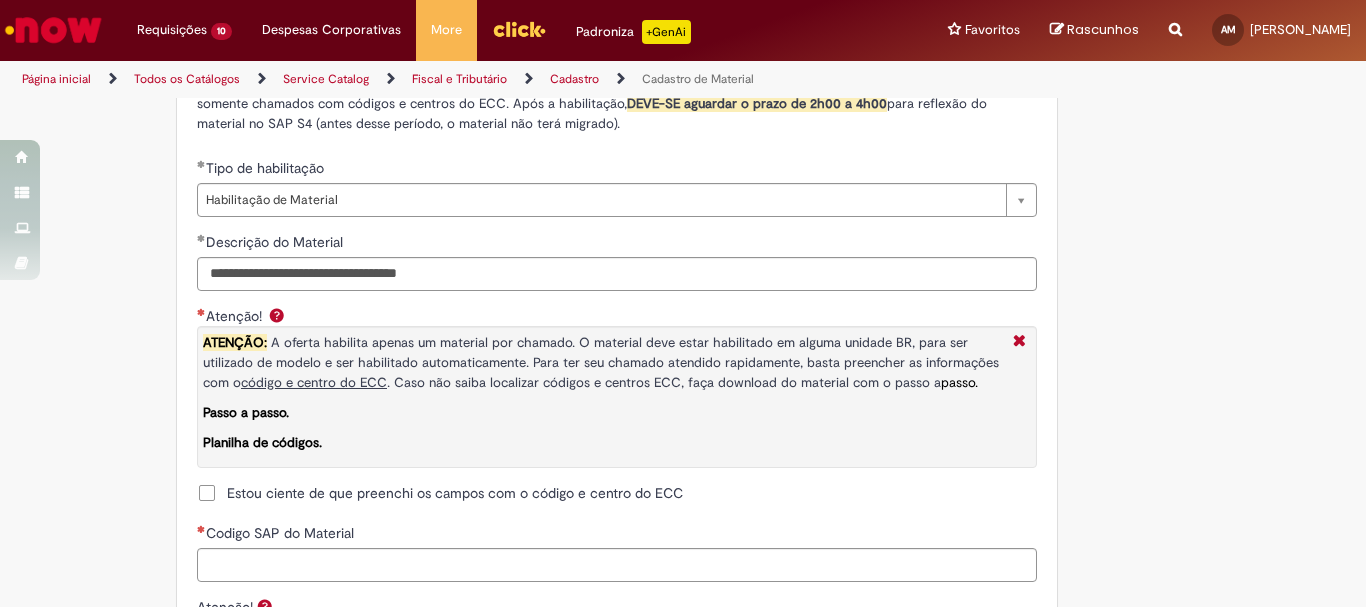scroll, scrollTop: 1600, scrollLeft: 0, axis: vertical 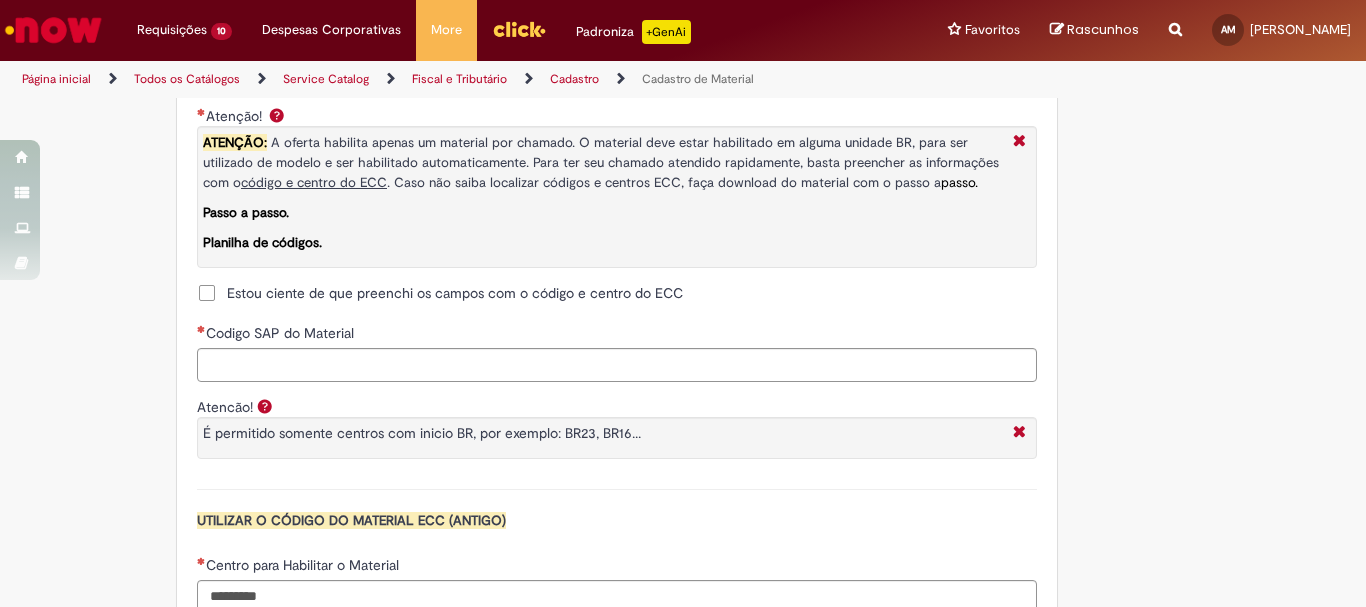 click on "Estou ciente de que preenchi os campos com o código e centro do ECC" at bounding box center (455, 293) 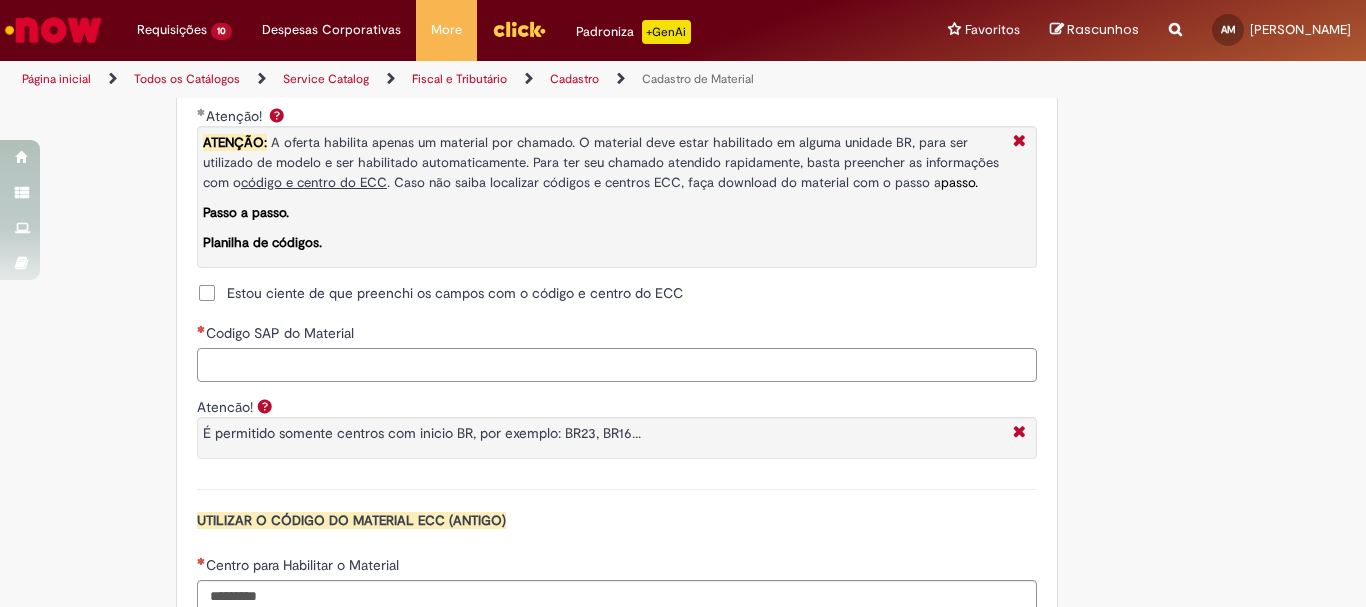 click on "Codigo SAP do Material" at bounding box center [617, 365] 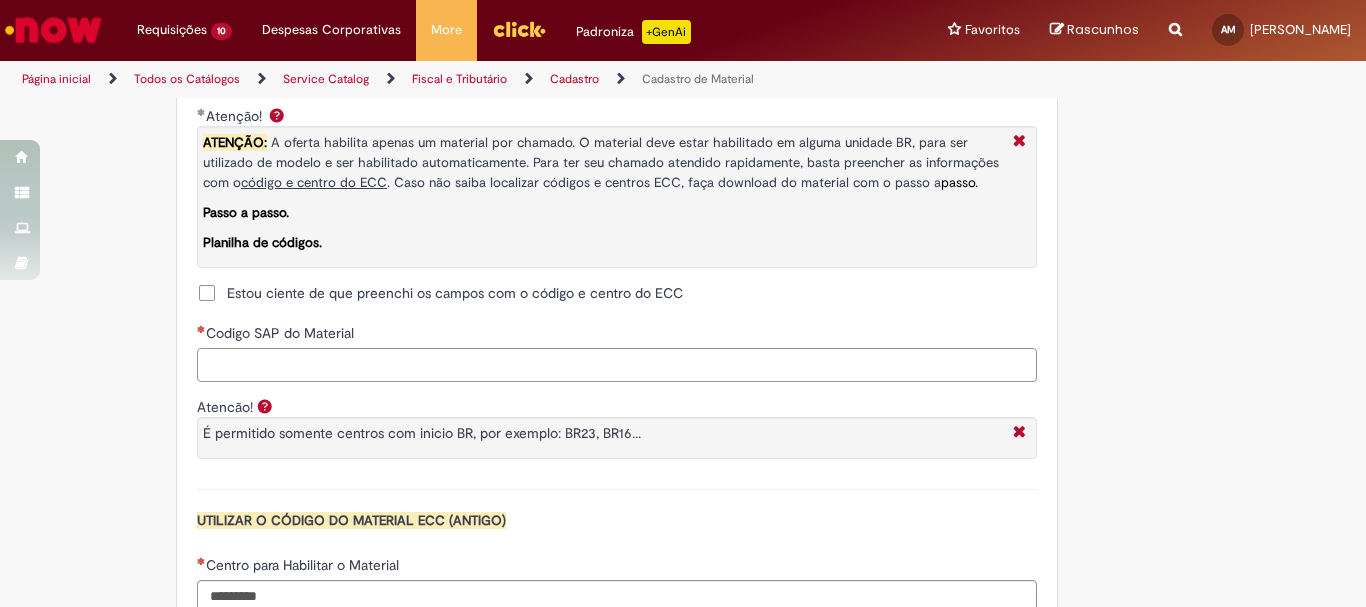 paste on "********" 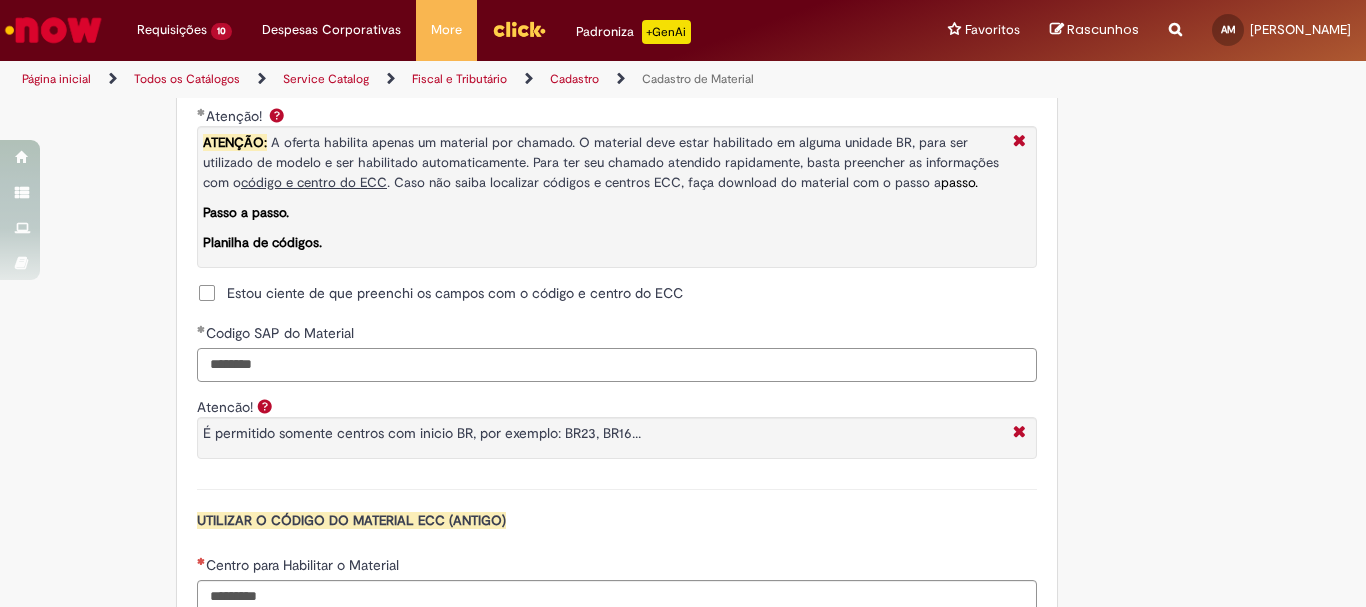 scroll, scrollTop: 1700, scrollLeft: 0, axis: vertical 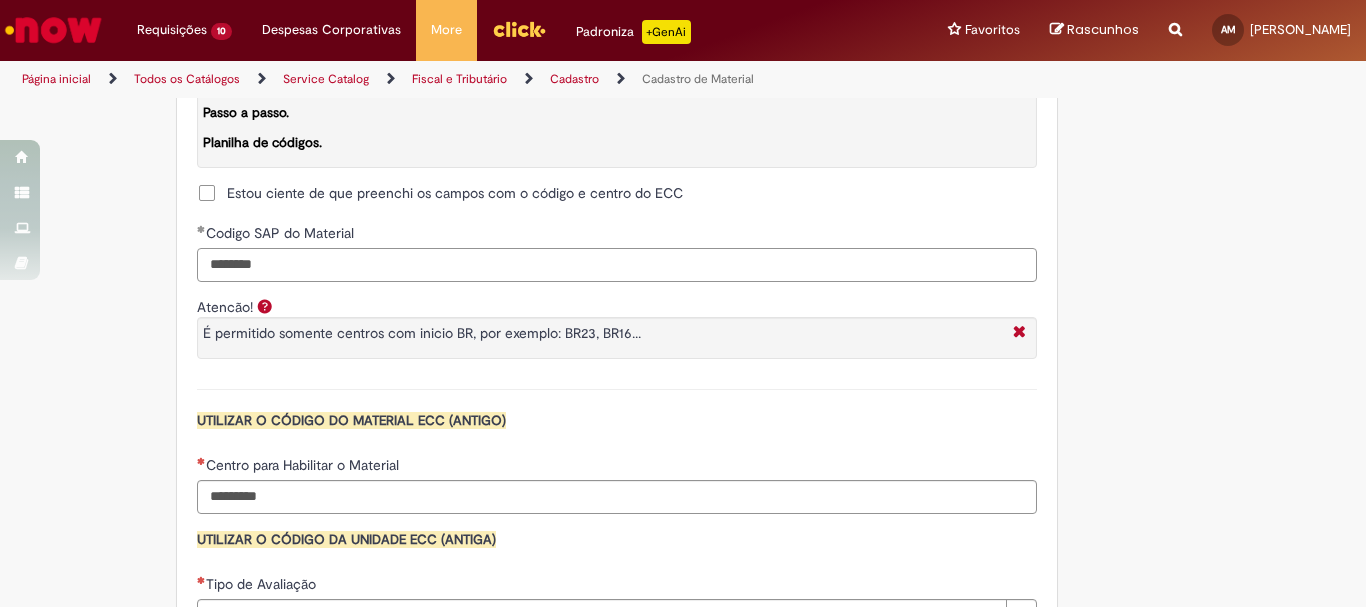 type on "********" 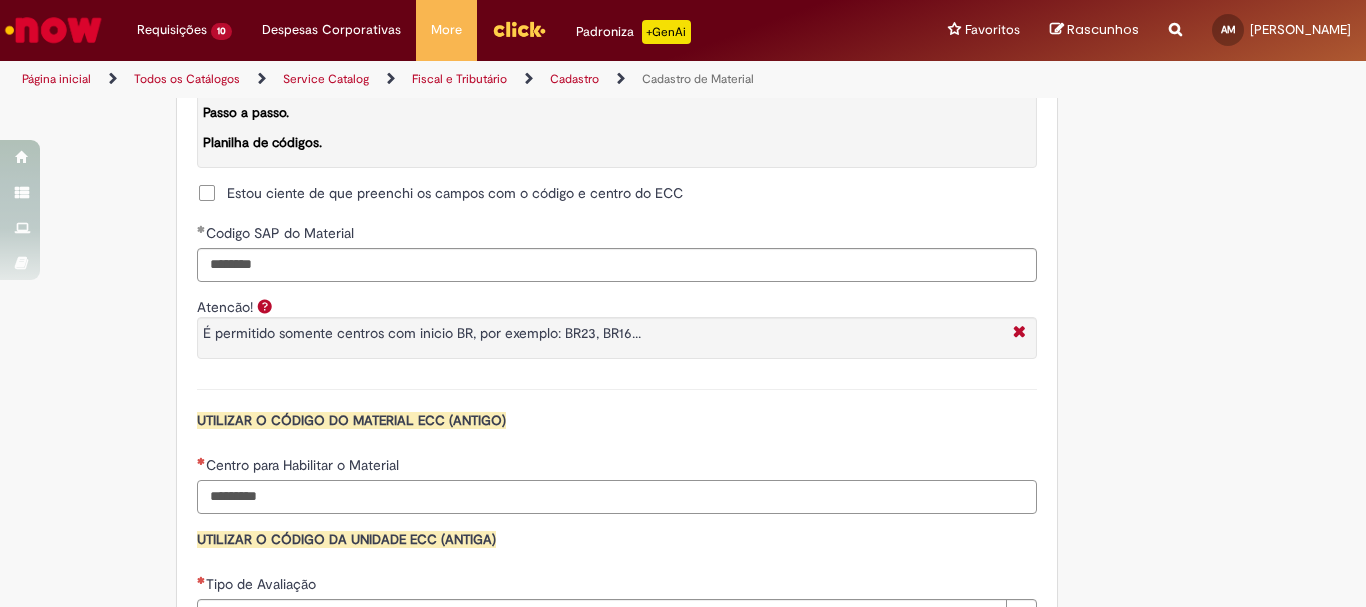 click on "Centro para Habilitar o Material" at bounding box center (617, 497) 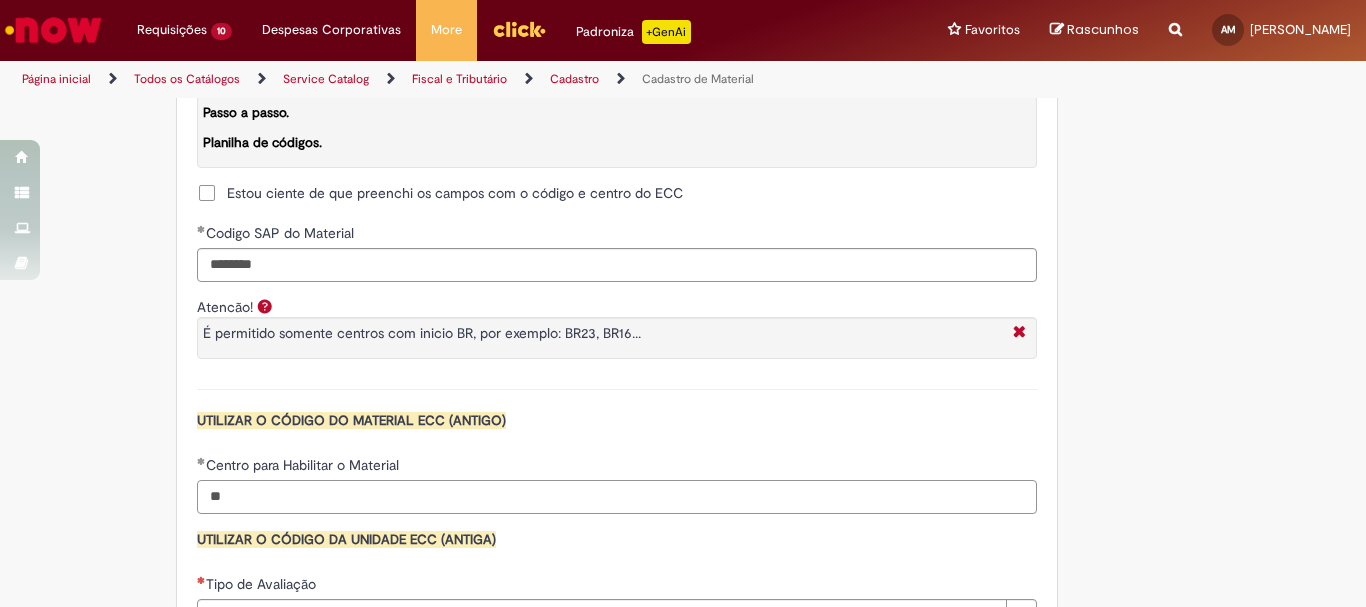 type on "*" 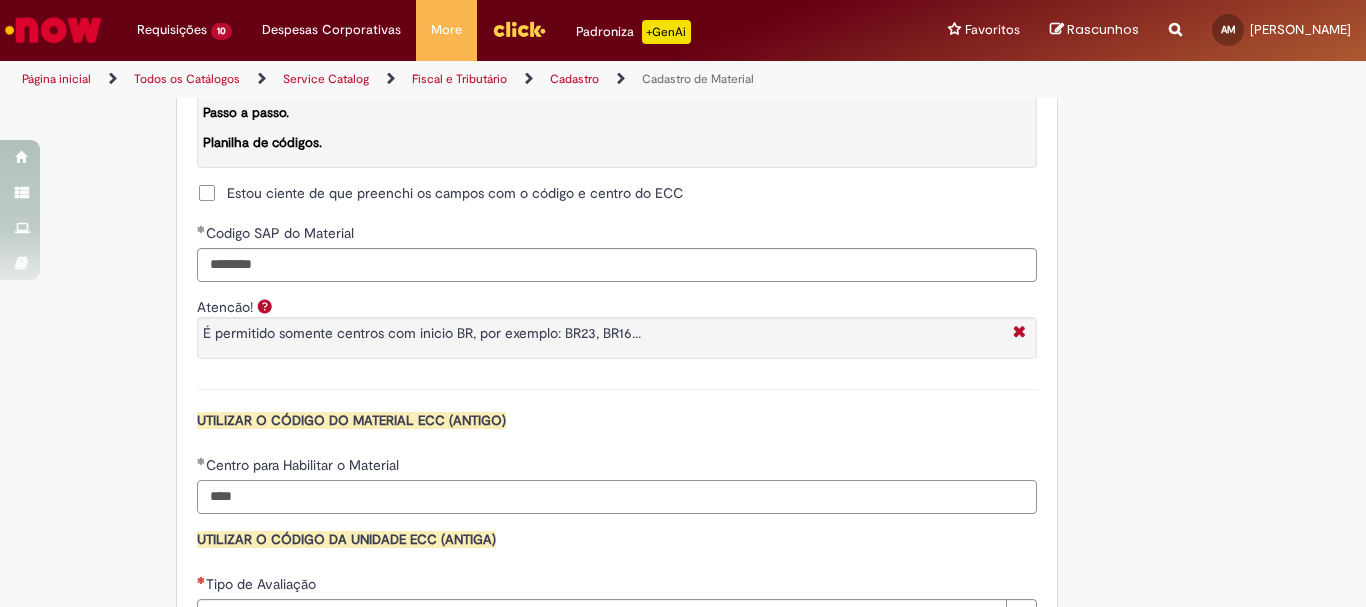 scroll, scrollTop: 1800, scrollLeft: 0, axis: vertical 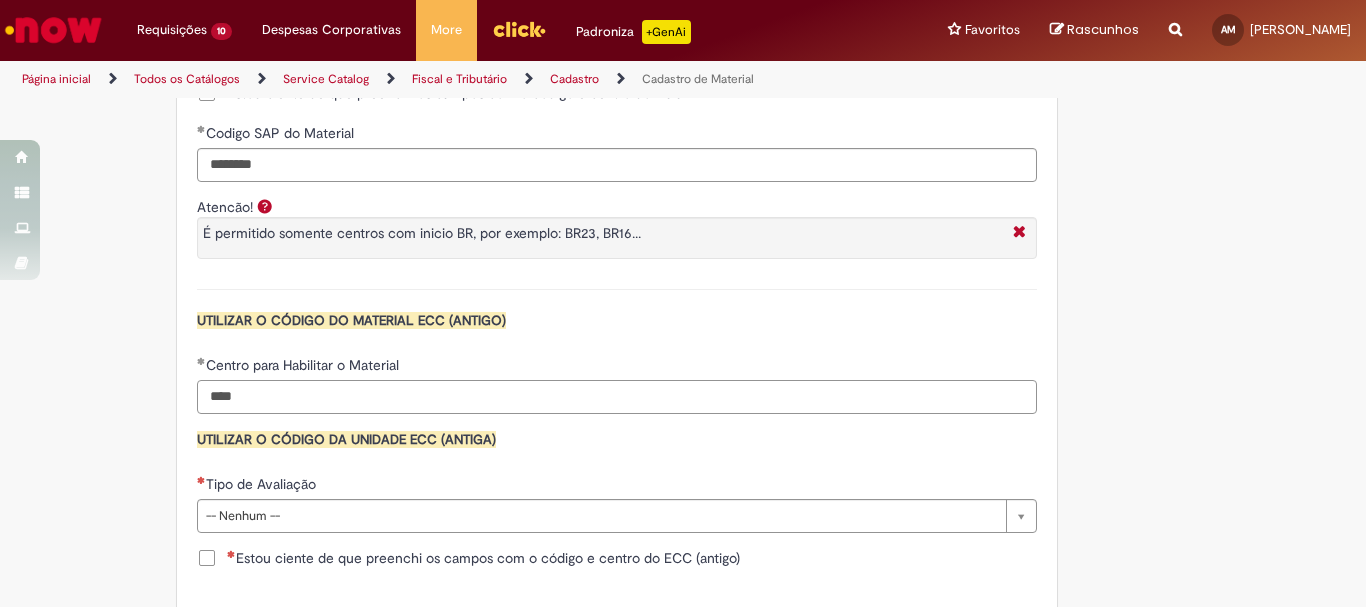 type on "****" 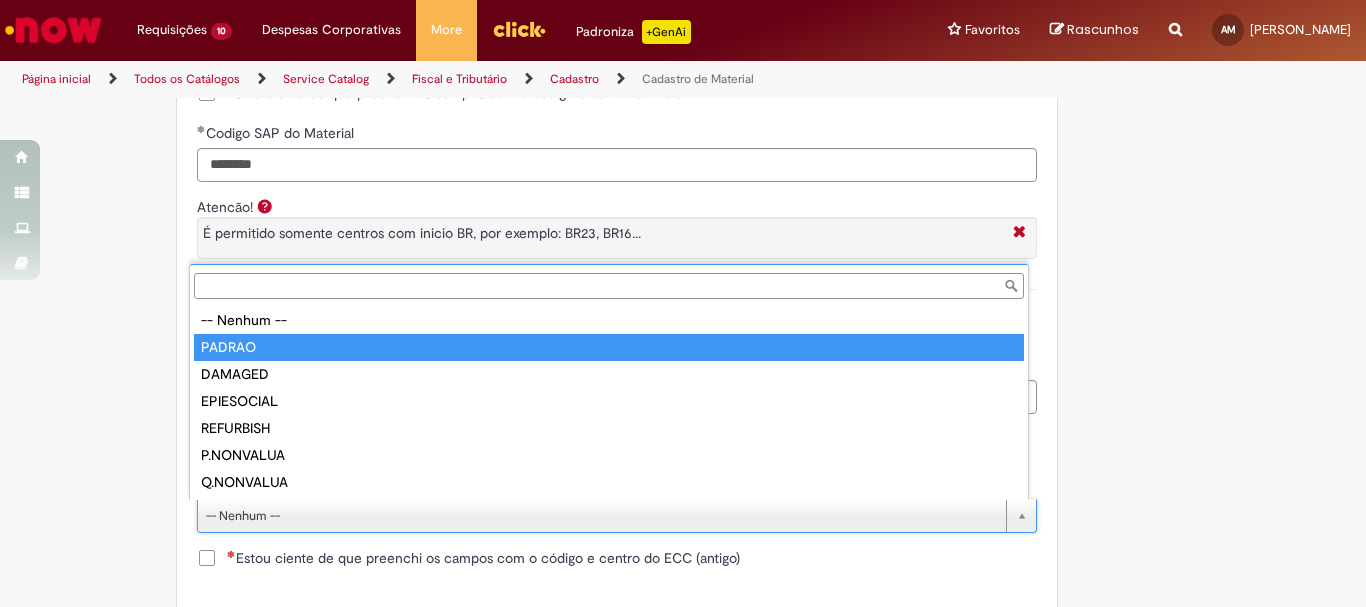type on "******" 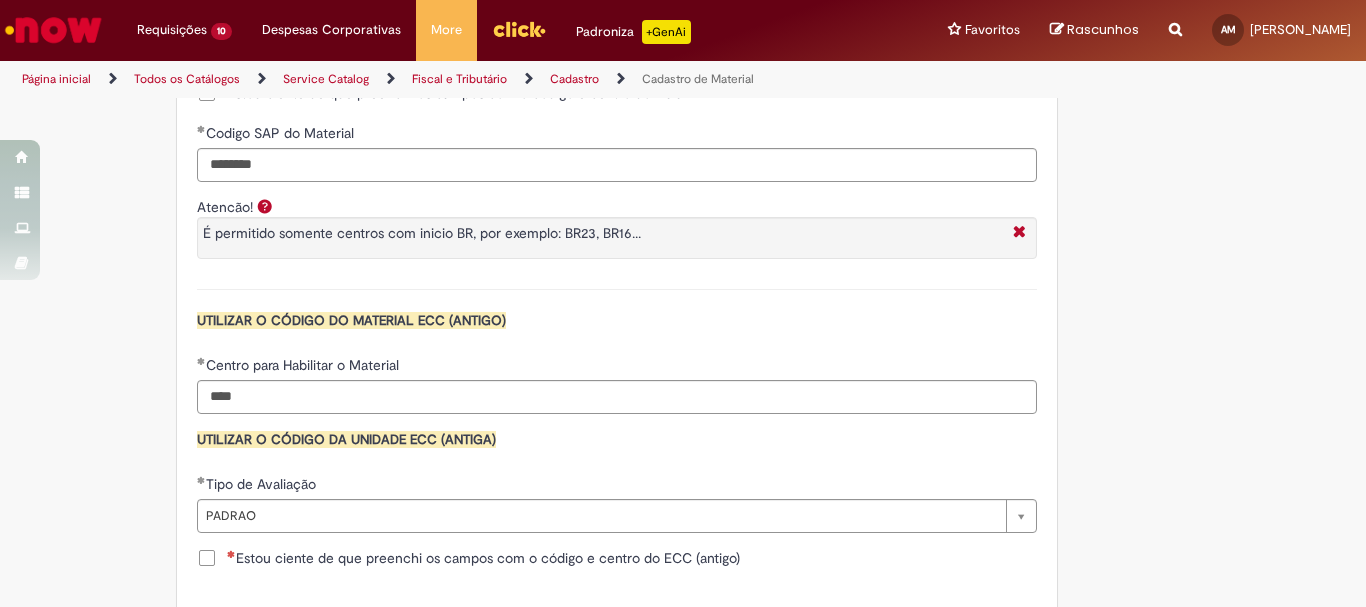 click on "Estou ciente de que preenchi os campos com o código e centro do ECC  (antigo)" at bounding box center (483, 558) 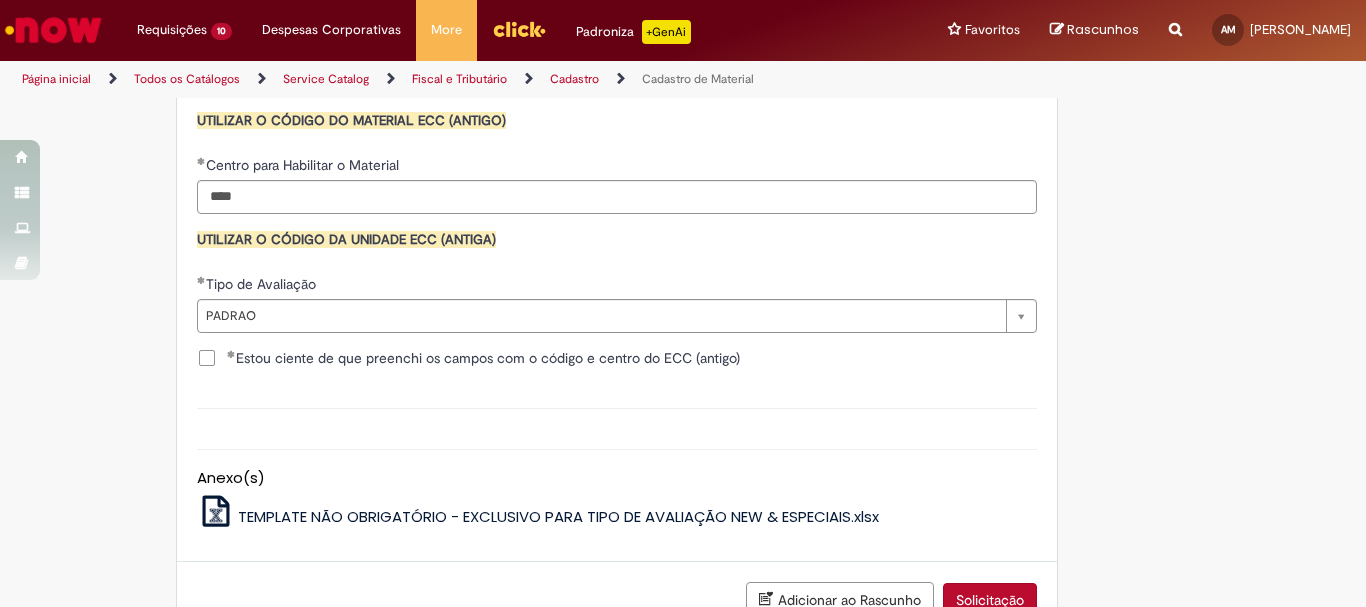scroll, scrollTop: 2100, scrollLeft: 0, axis: vertical 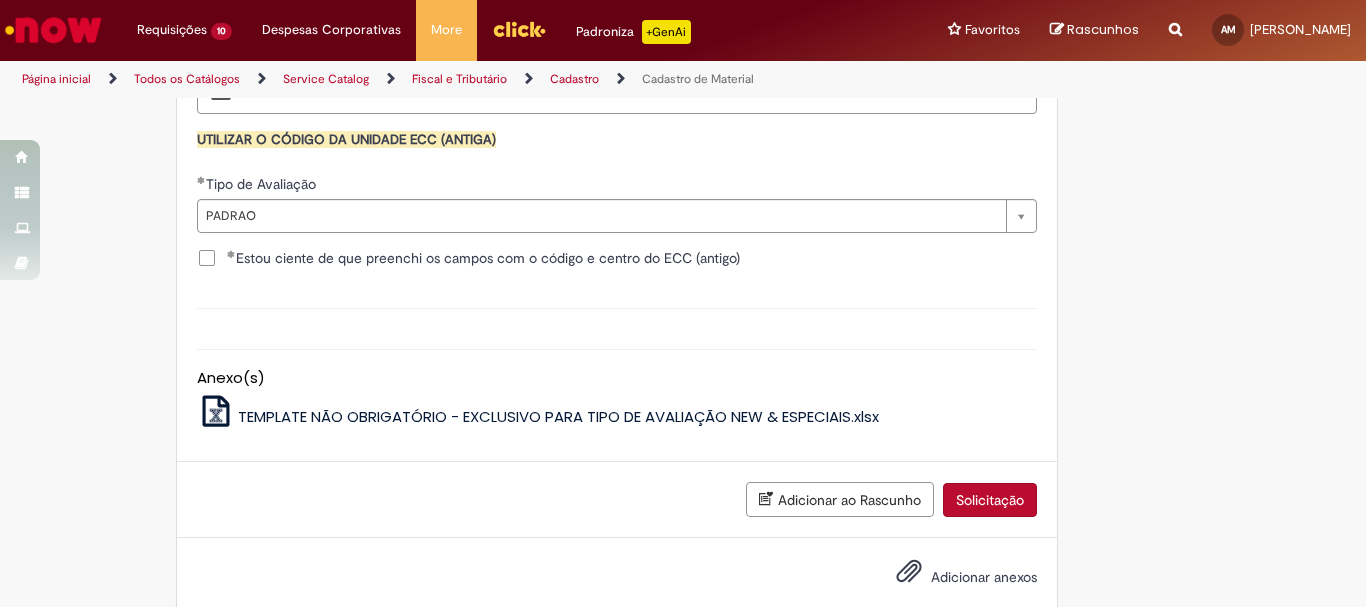 click on "Solicitação" at bounding box center (990, 500) 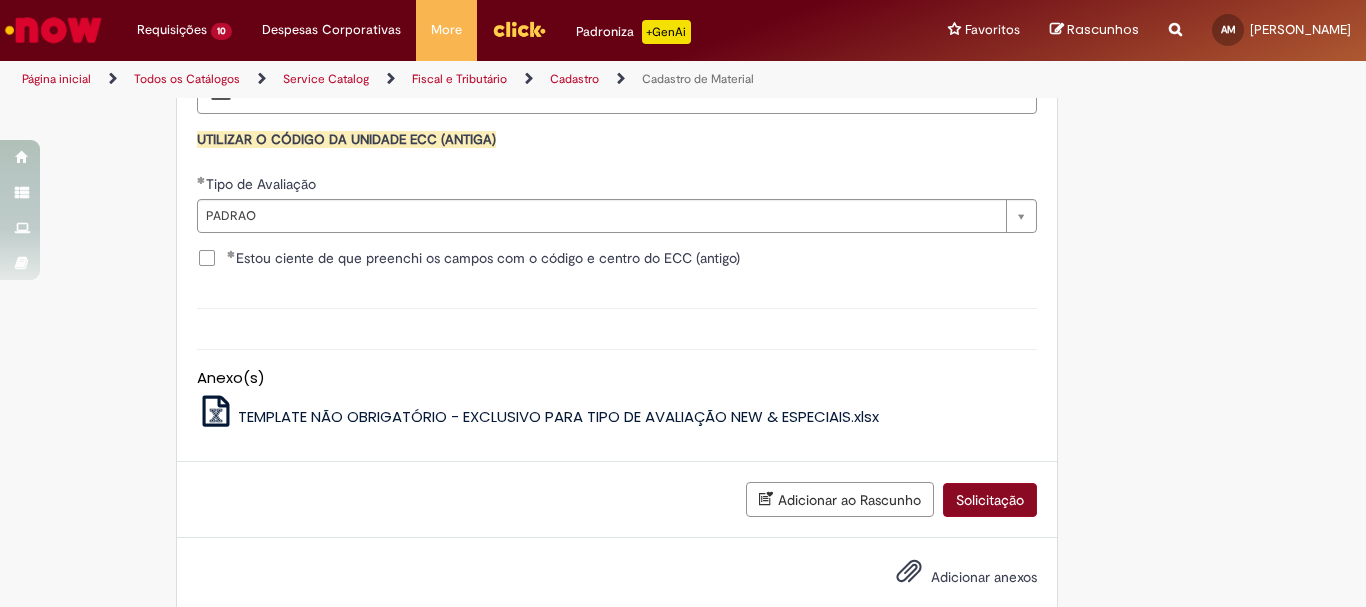 scroll, scrollTop: 2095, scrollLeft: 0, axis: vertical 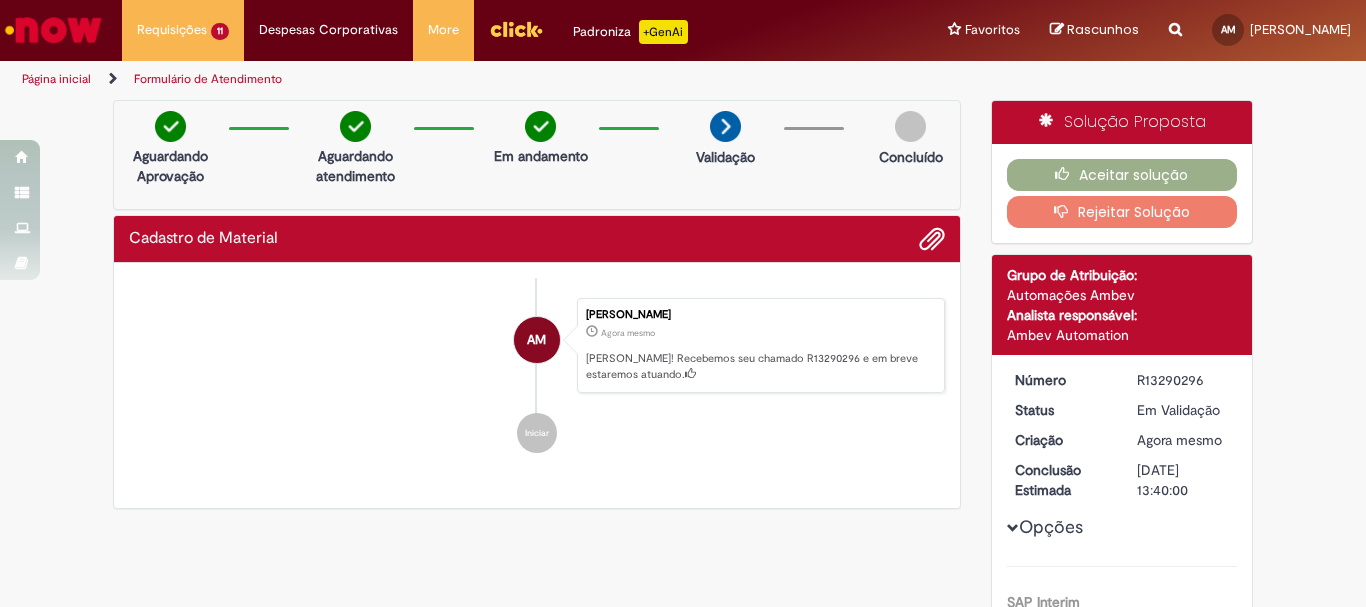 drag, startPoint x: 1202, startPoint y: 379, endPoint x: 1132, endPoint y: 383, distance: 70.11419 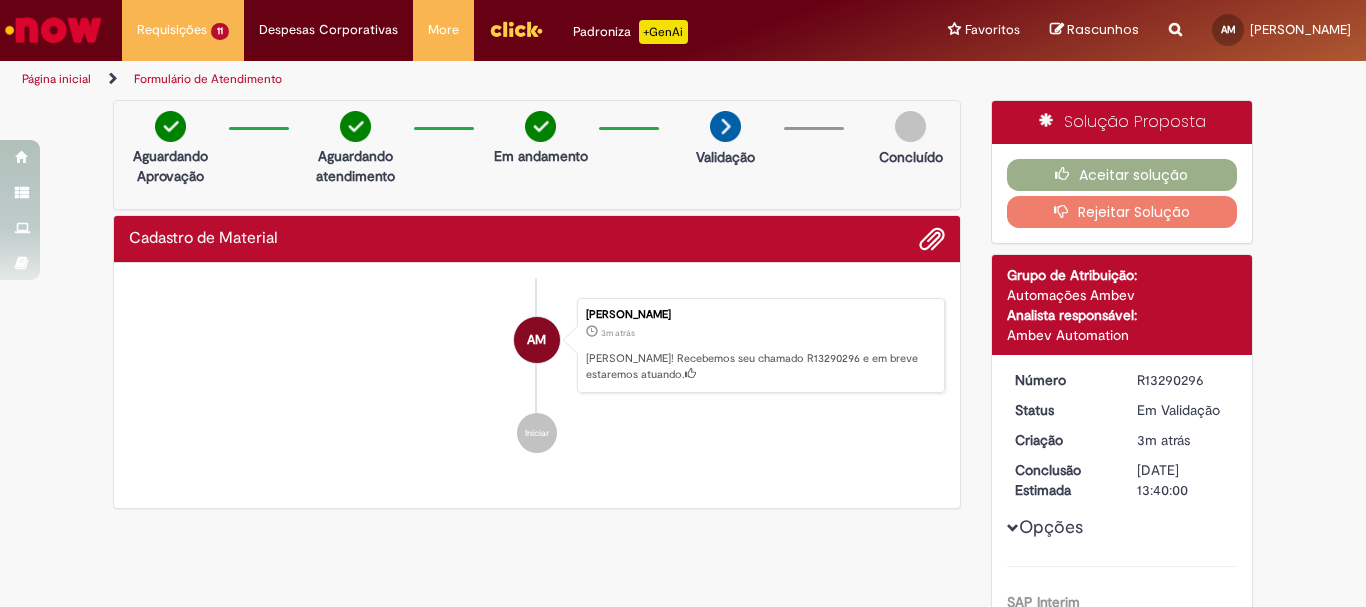 click on "R13290296" at bounding box center [1183, 380] 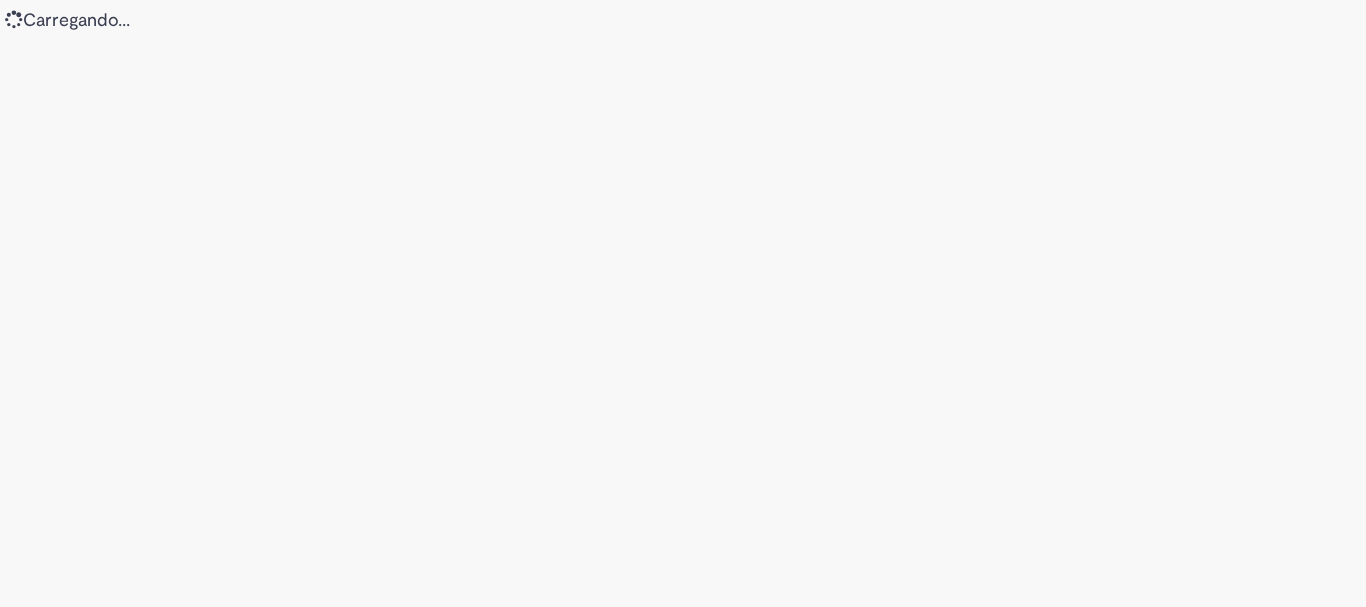 scroll, scrollTop: 0, scrollLeft: 0, axis: both 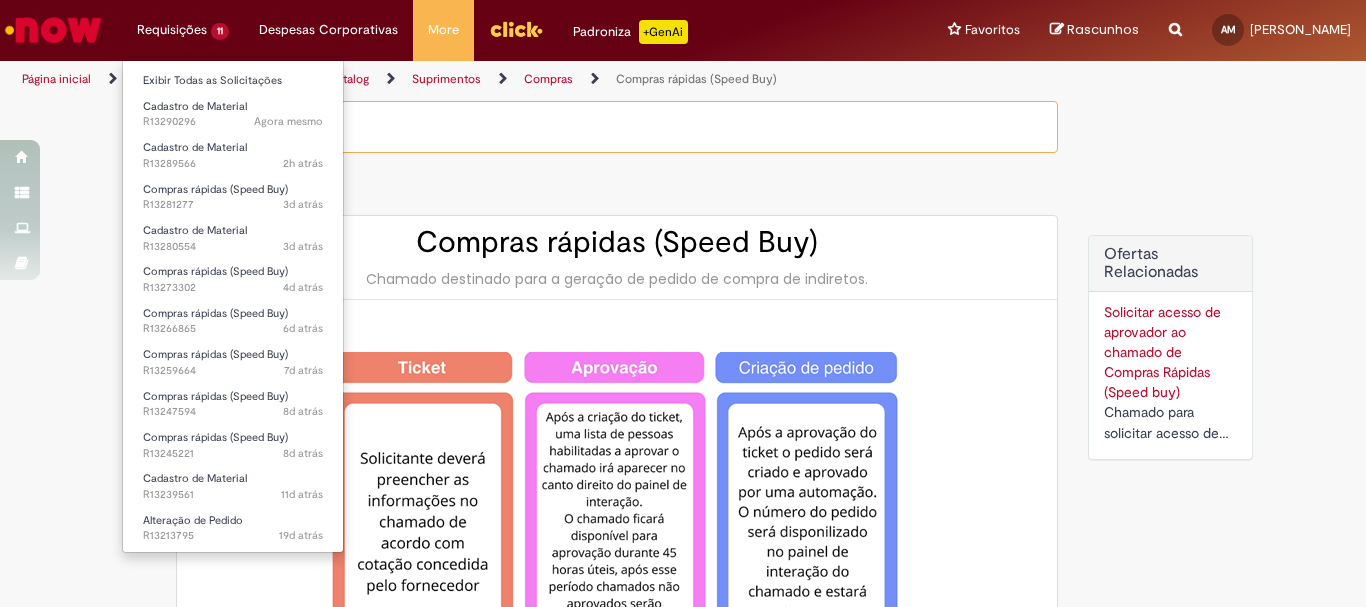 type on "********" 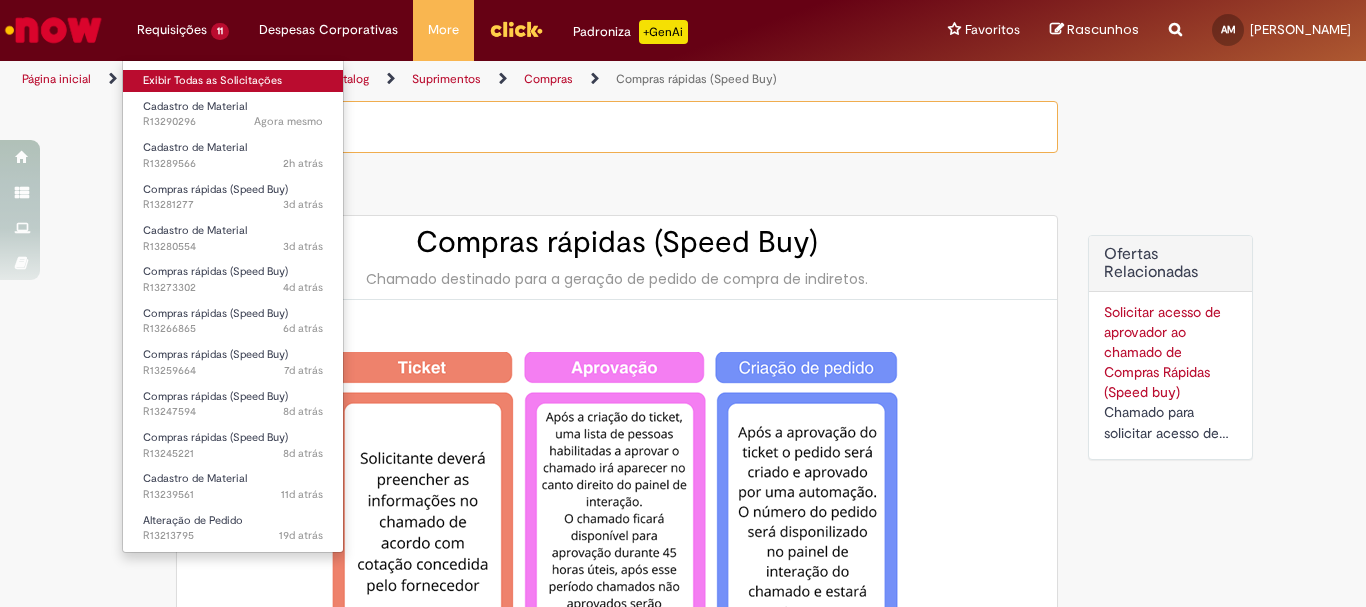 click on "Exibir Todas as Solicitações" at bounding box center [233, 81] 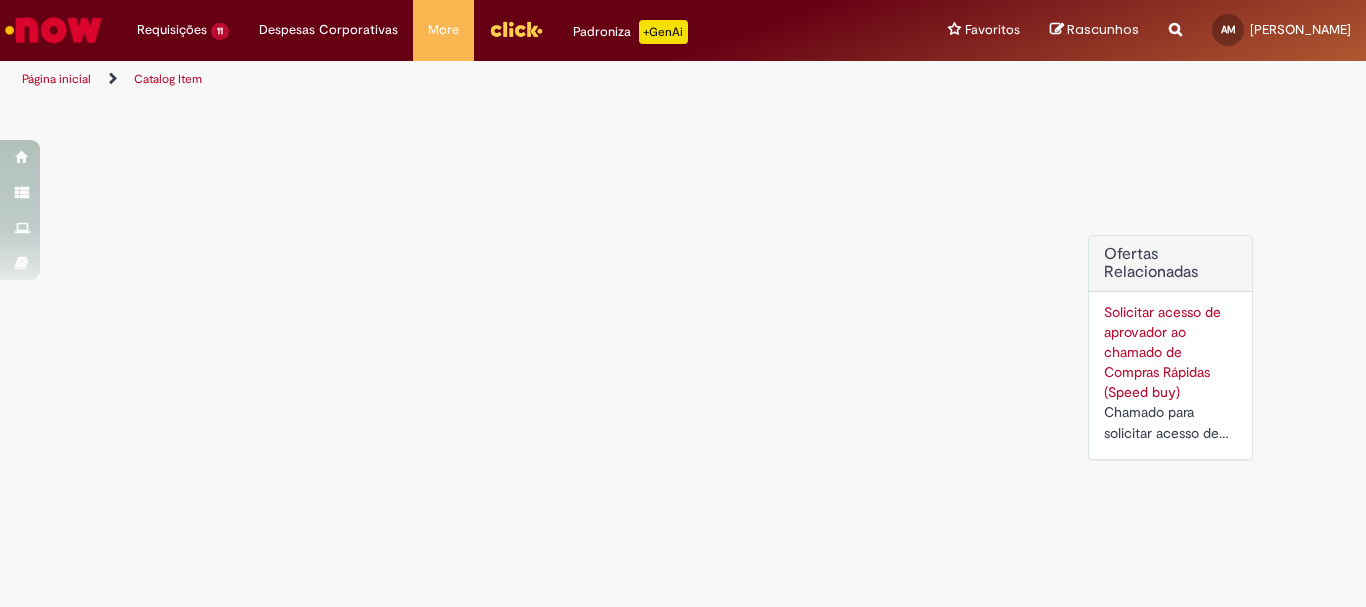 scroll, scrollTop: 0, scrollLeft: 0, axis: both 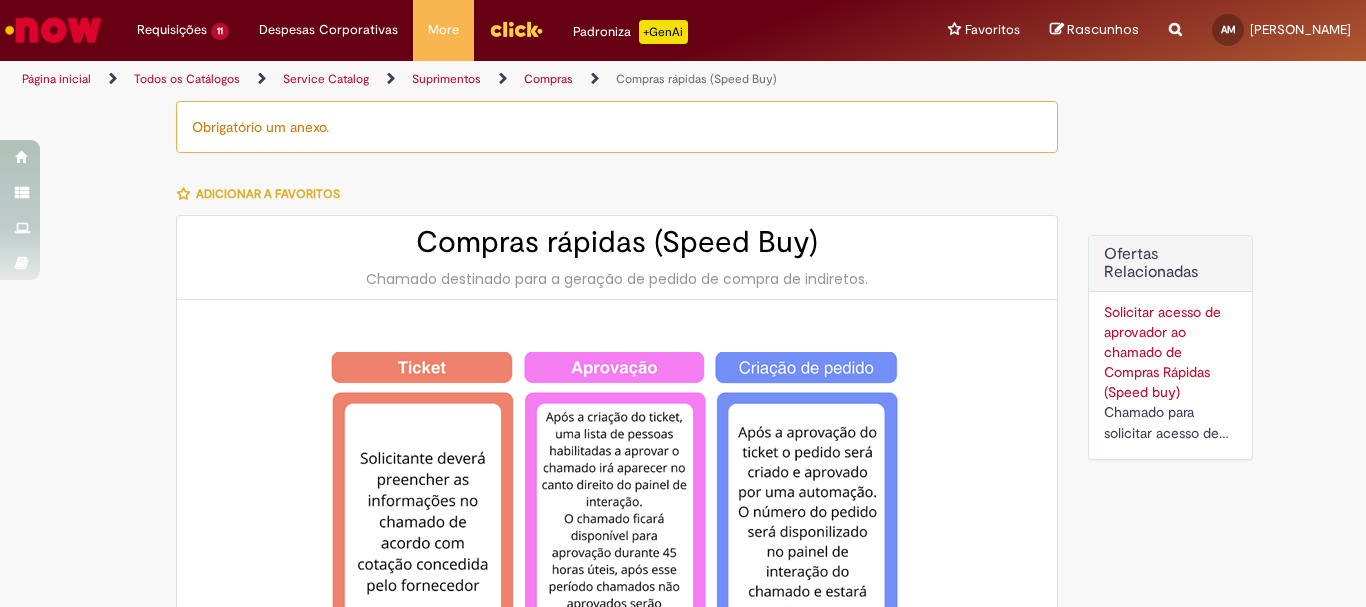 type on "********" 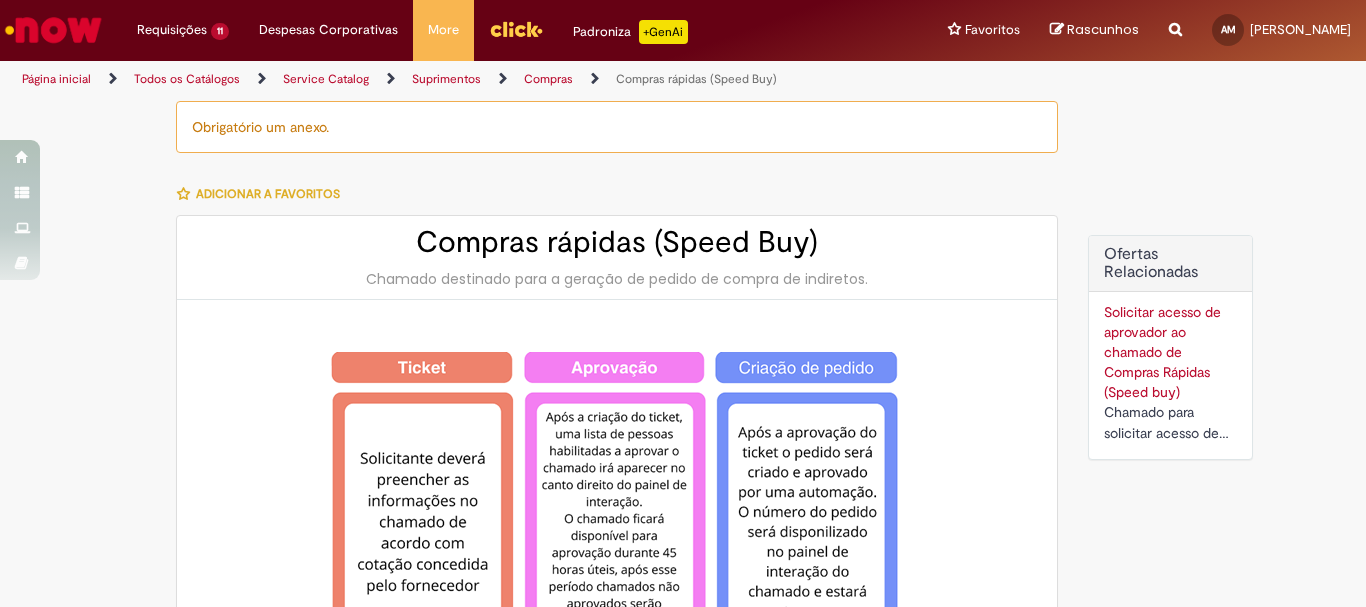 type on "**********" 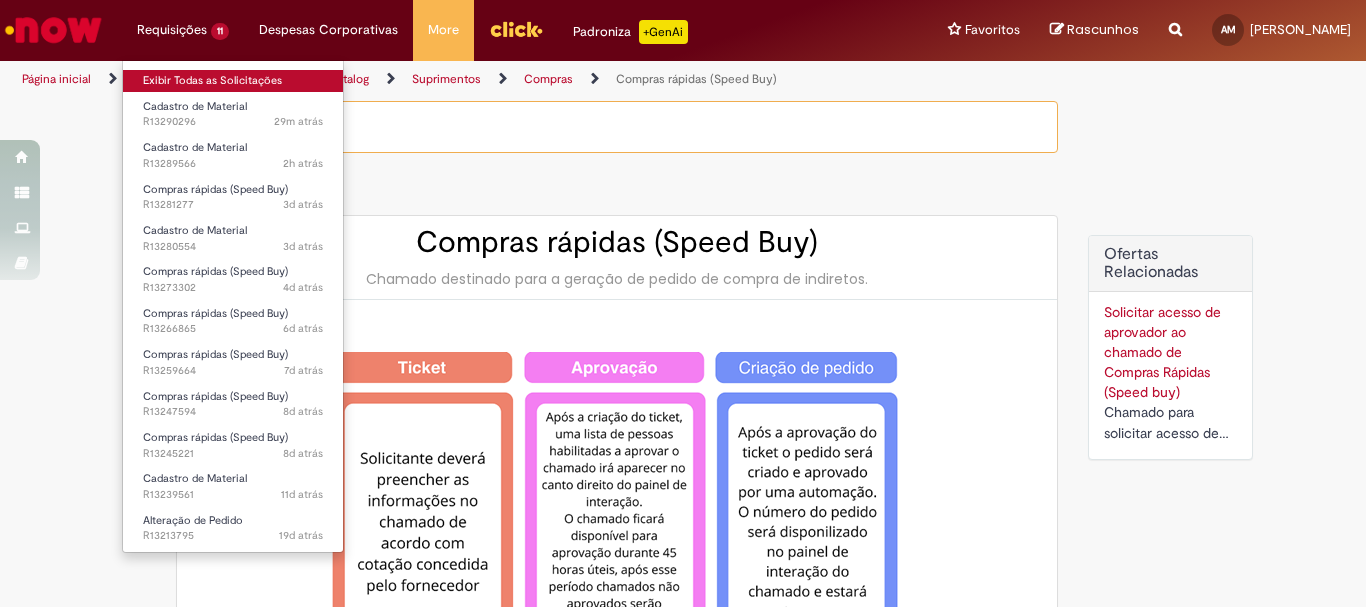 click on "Exibir Todas as Solicitações" at bounding box center (233, 81) 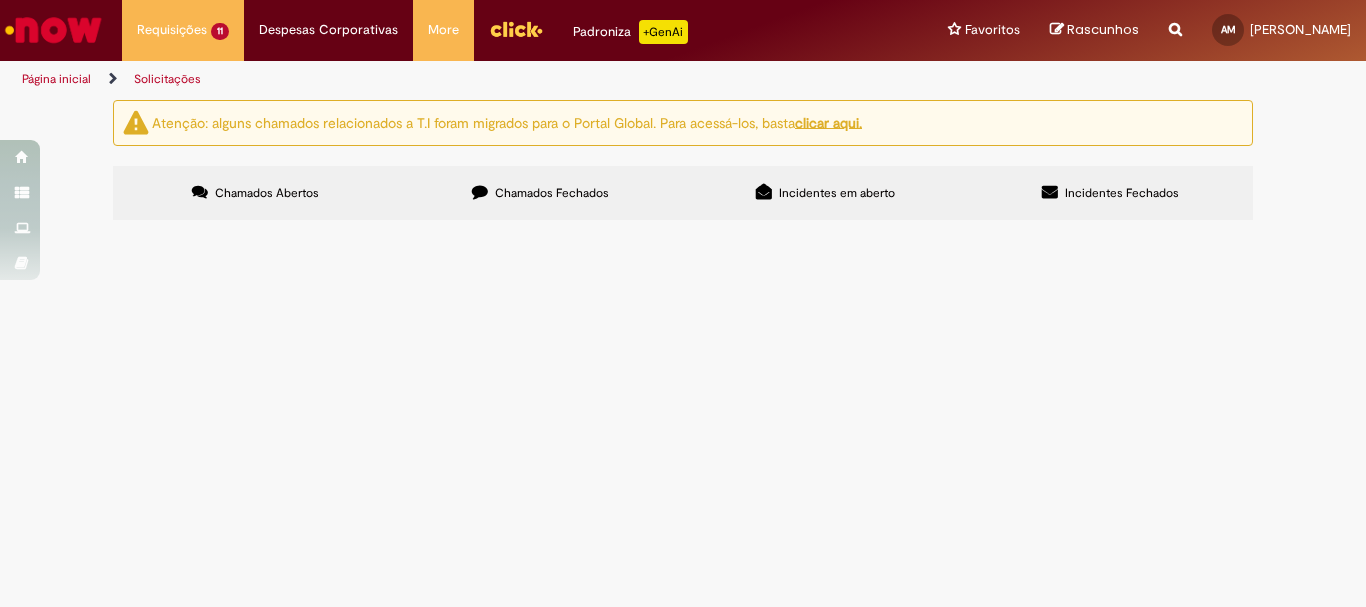 click on "R13289566" at bounding box center [0, 0] 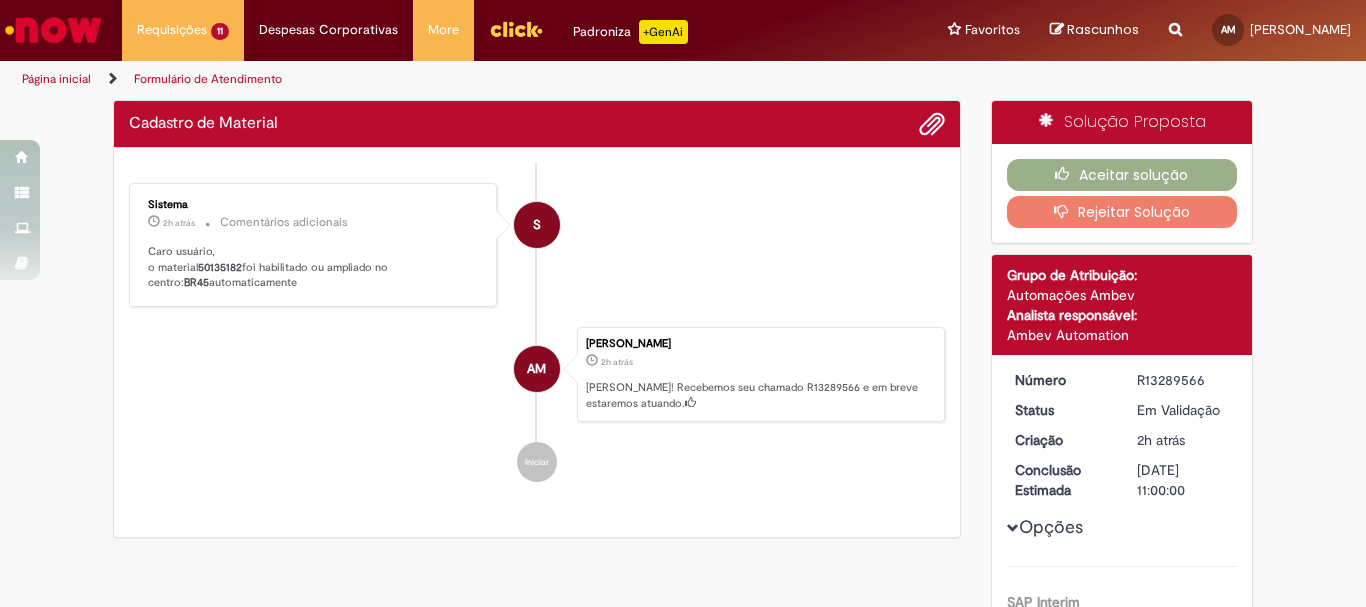 click on "AM
Alexandre Lima Monteiro
2h atrás 2 horas atrás
Ola! Recebemos seu chamado R13289566 e em breve estaremos atuando." at bounding box center [537, 375] 